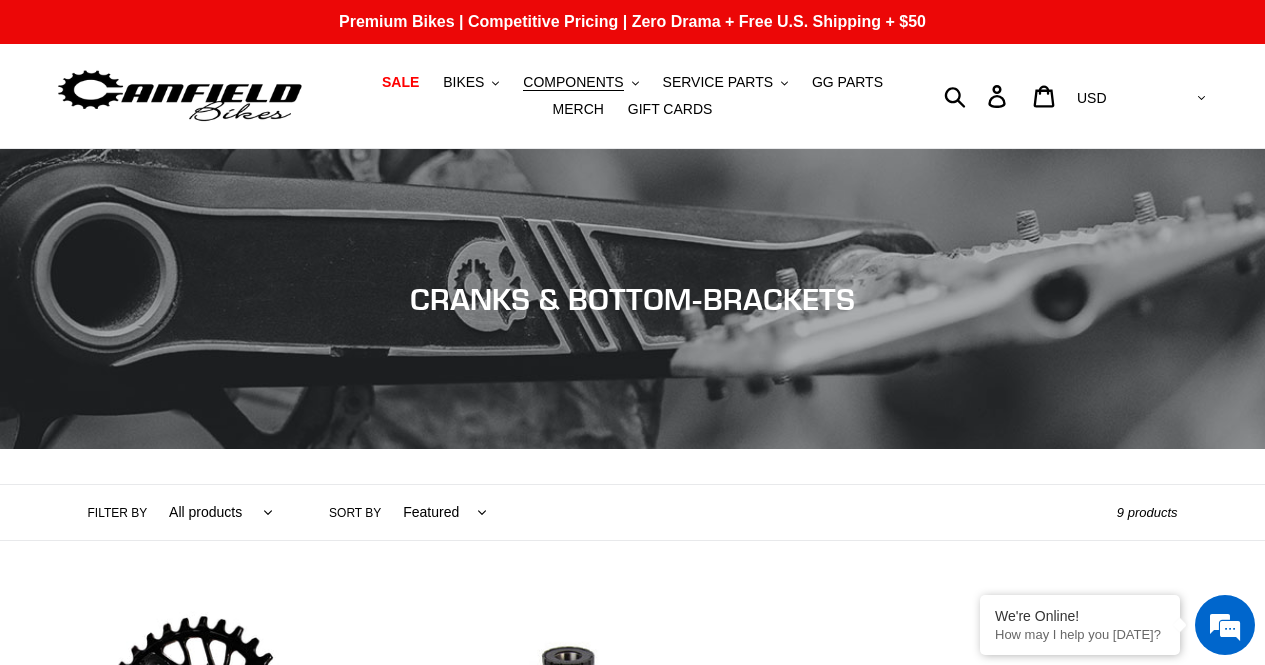 scroll, scrollTop: 0, scrollLeft: 0, axis: both 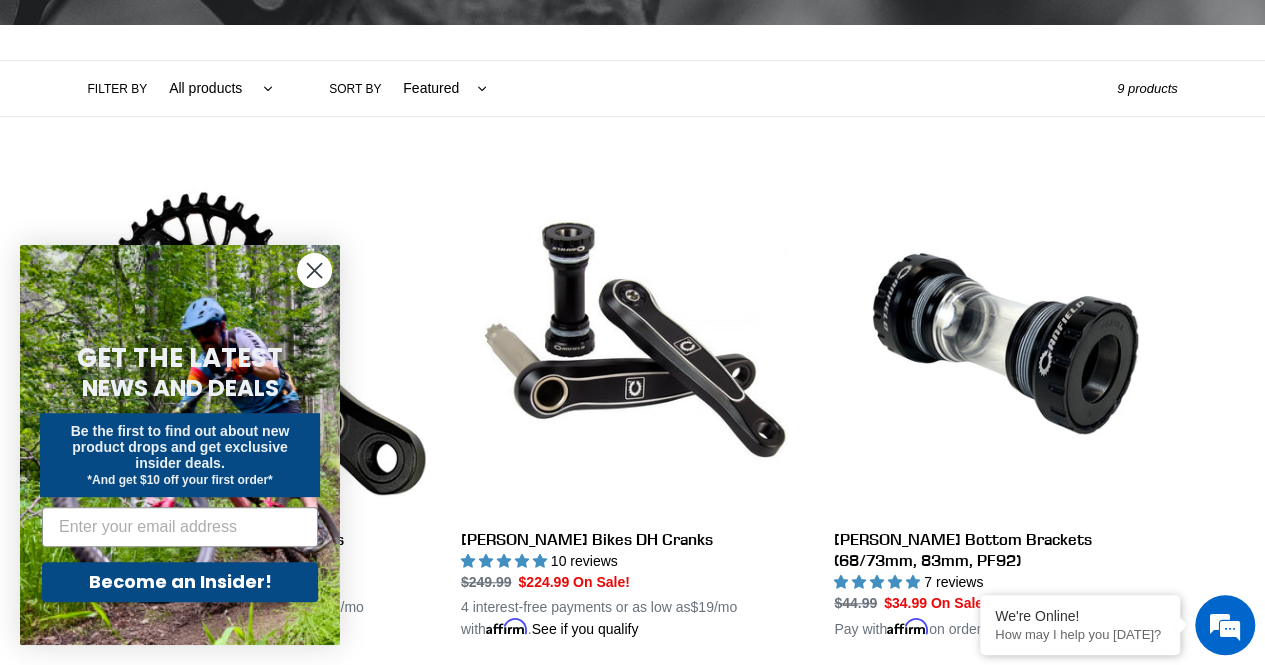 click 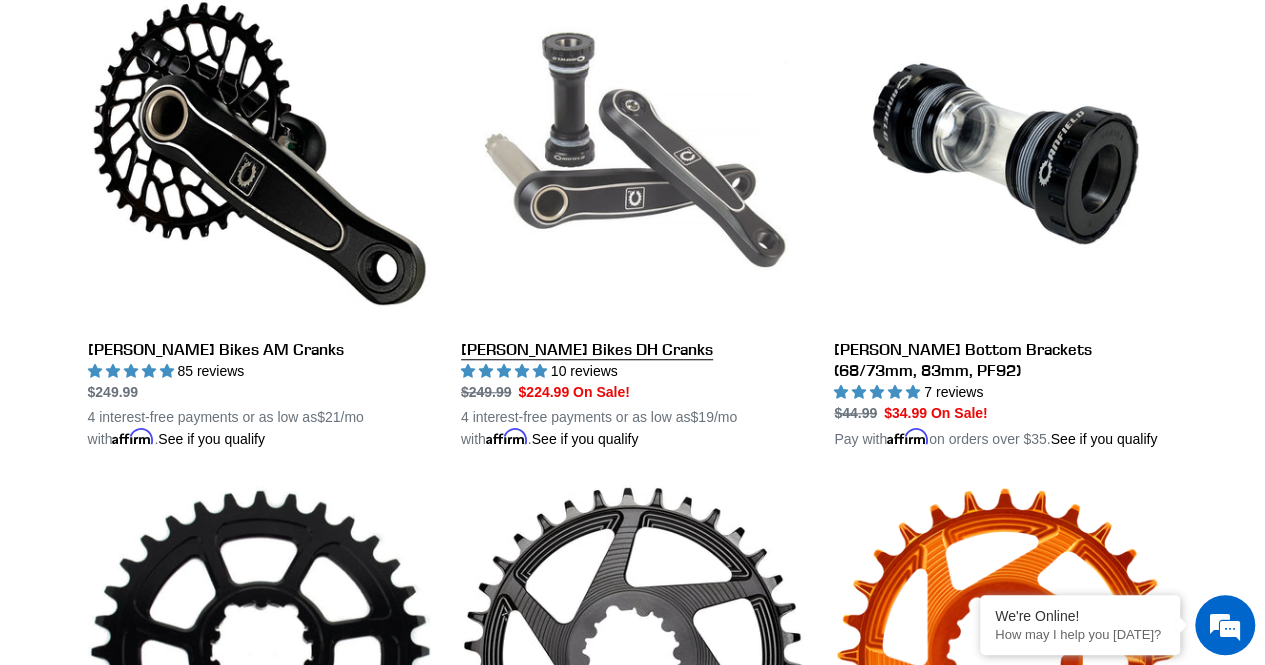 scroll, scrollTop: 619, scrollLeft: 0, axis: vertical 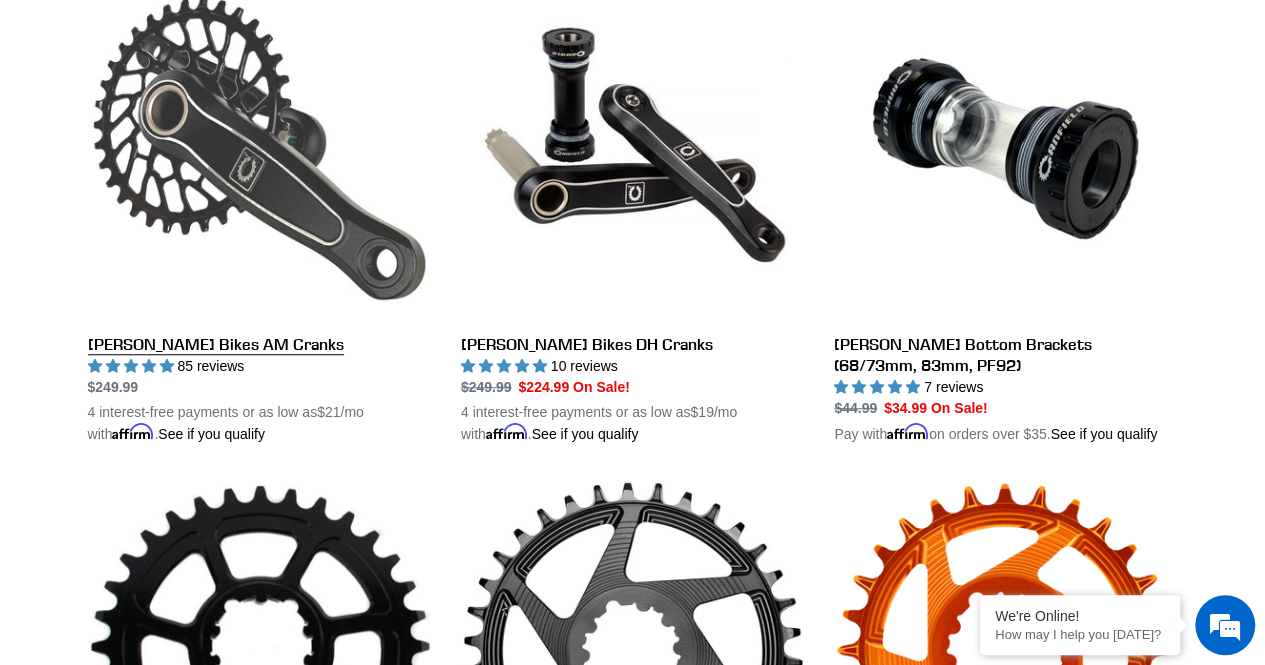 click on "[PERSON_NAME] Bikes AM Cranks" at bounding box center (259, 211) 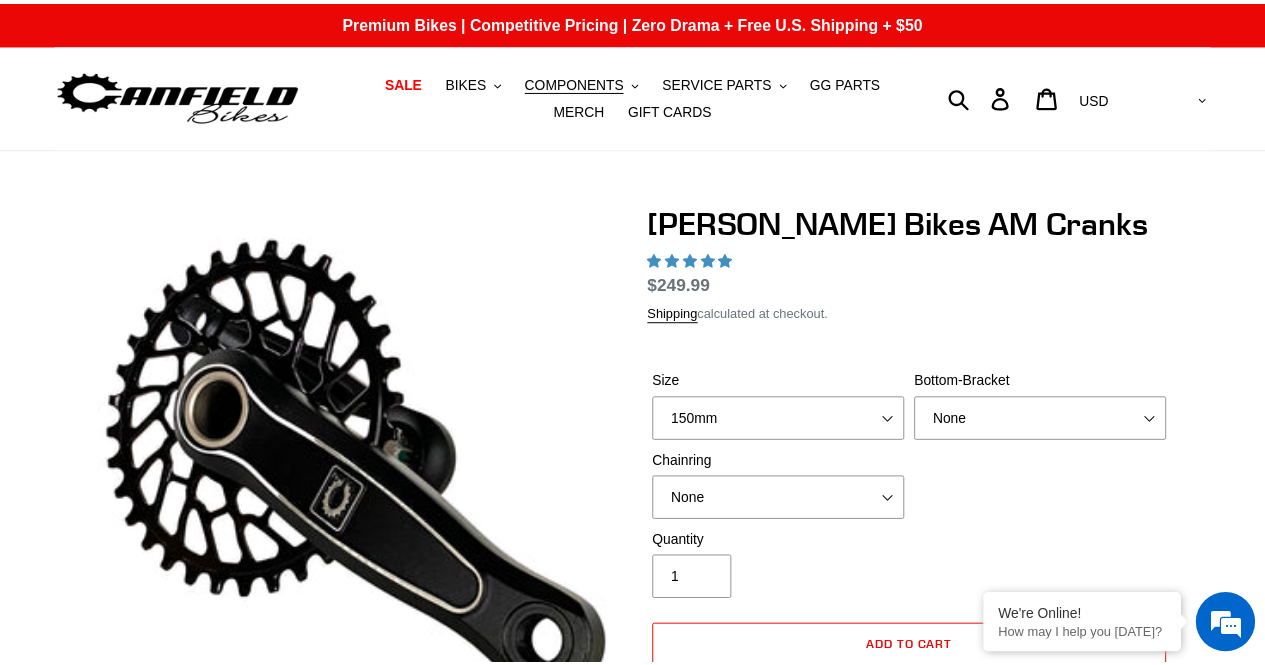 scroll, scrollTop: 0, scrollLeft: 0, axis: both 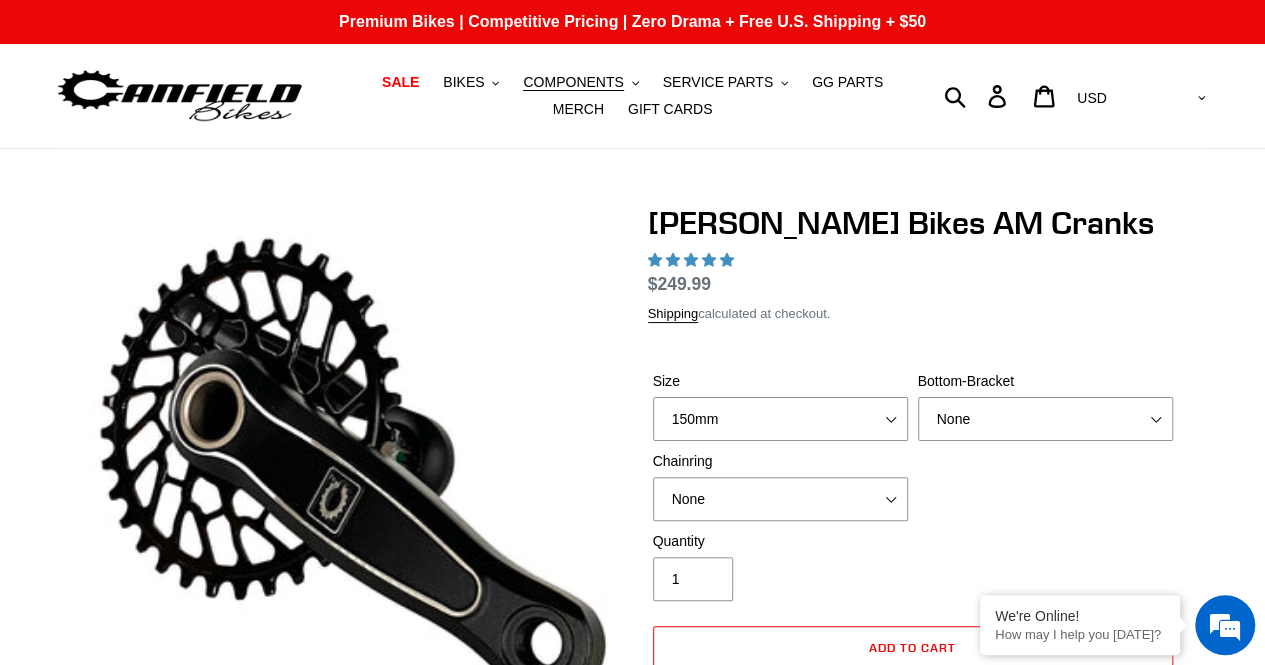 select on "highest-rating" 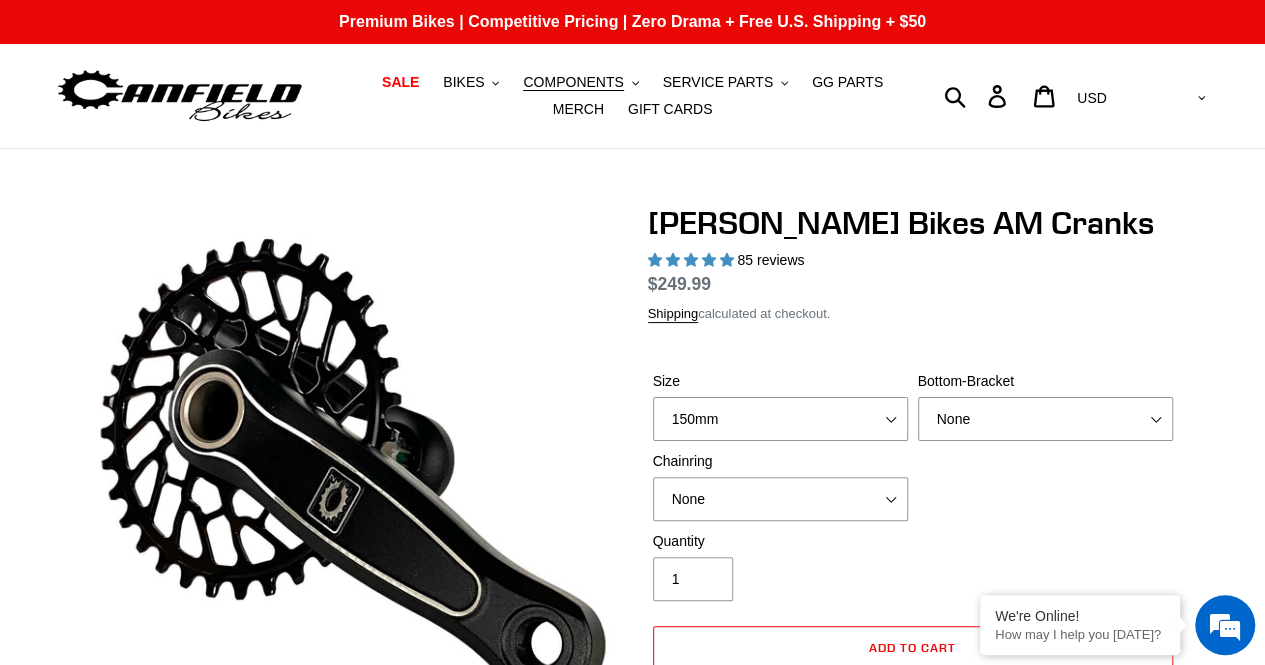 scroll, scrollTop: 0, scrollLeft: 0, axis: both 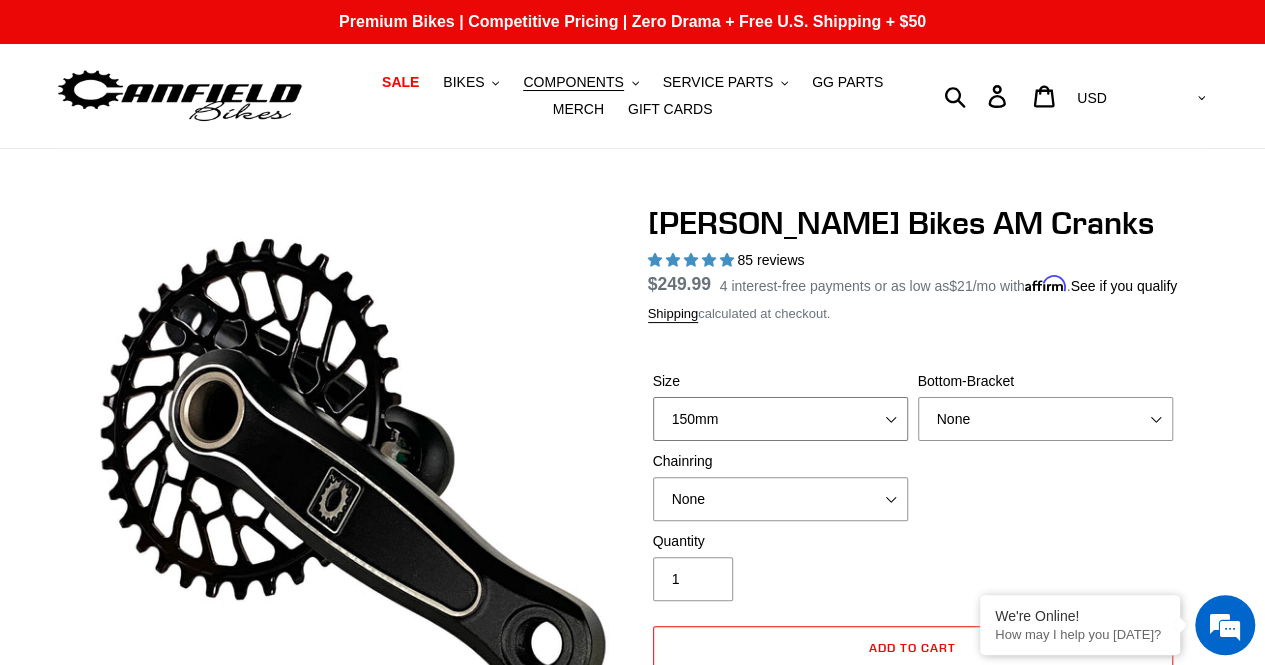 click on "150mm
155mm
160mm - pre-order ETA 8/1/25
165mm
170mm" at bounding box center [780, 419] 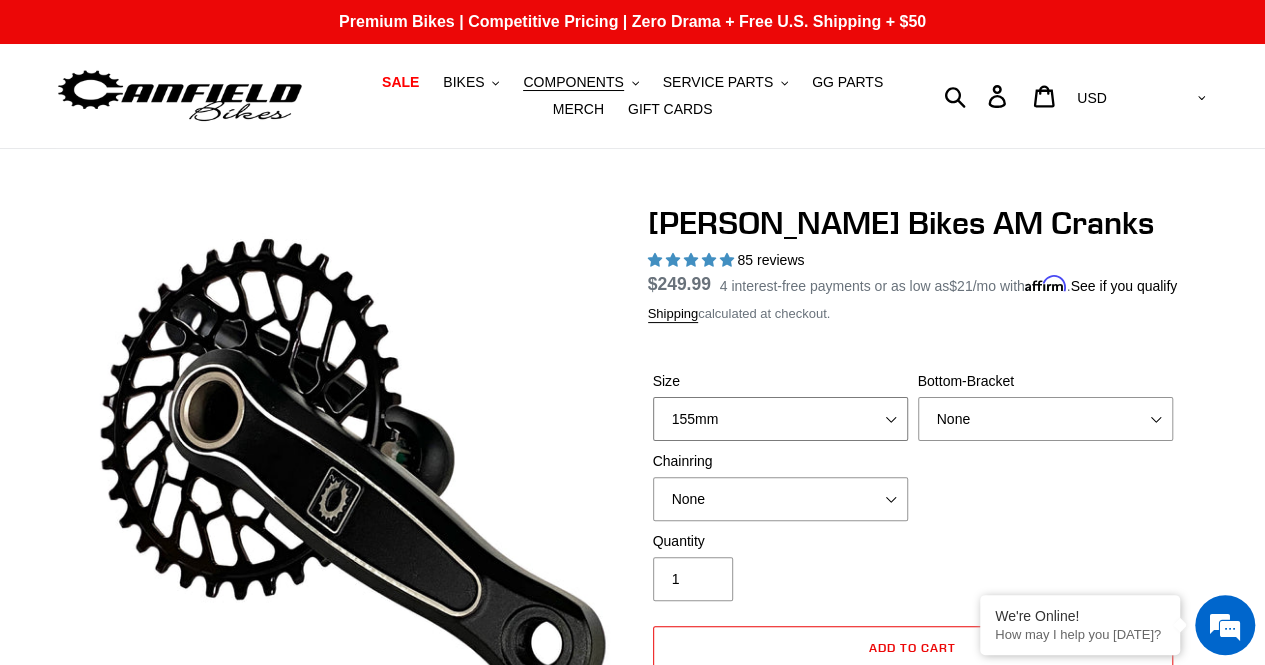 click on "150mm
155mm
160mm - pre-order ETA 8/1/25
165mm
170mm" at bounding box center (780, 419) 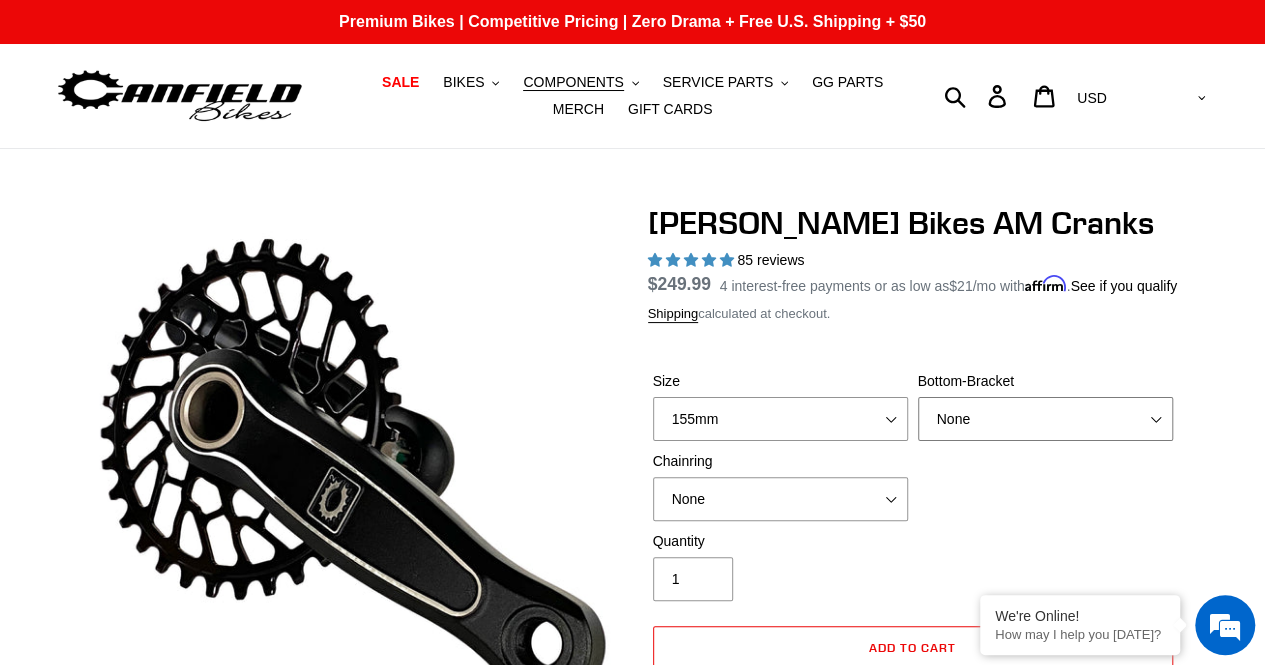 click on "None
BSA Threaded 68/73mm
Press Fit PF92" at bounding box center [1045, 419] 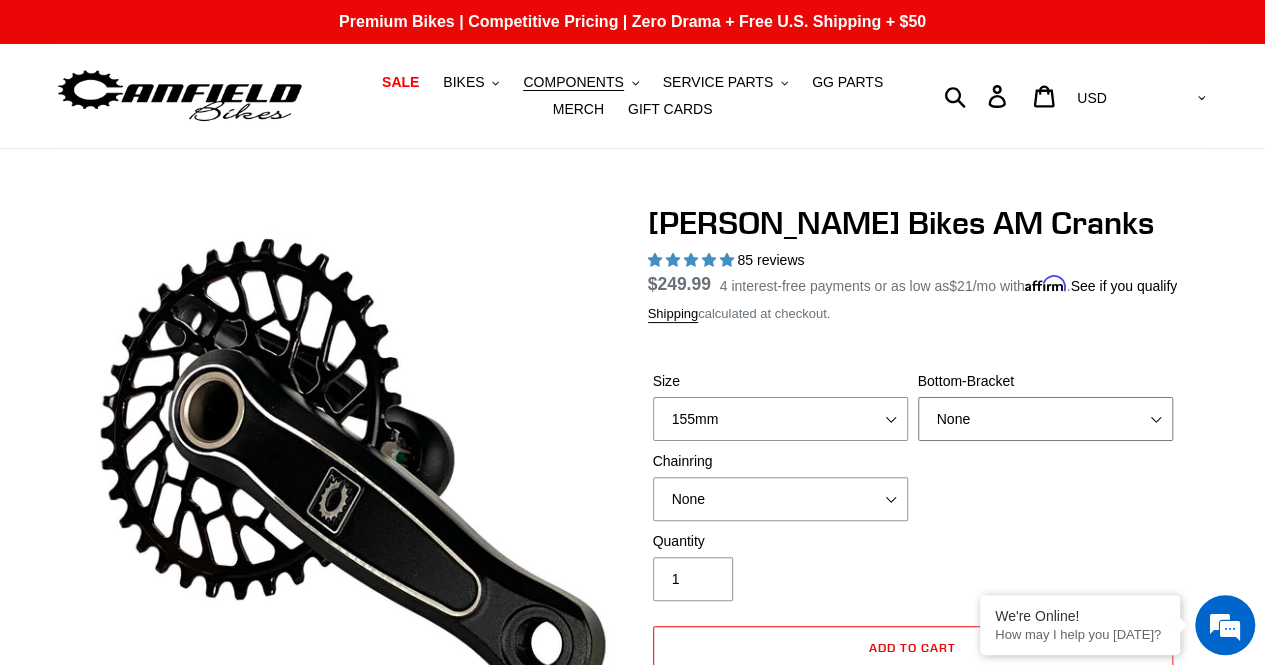 select on "BSA Threaded 68/73mm" 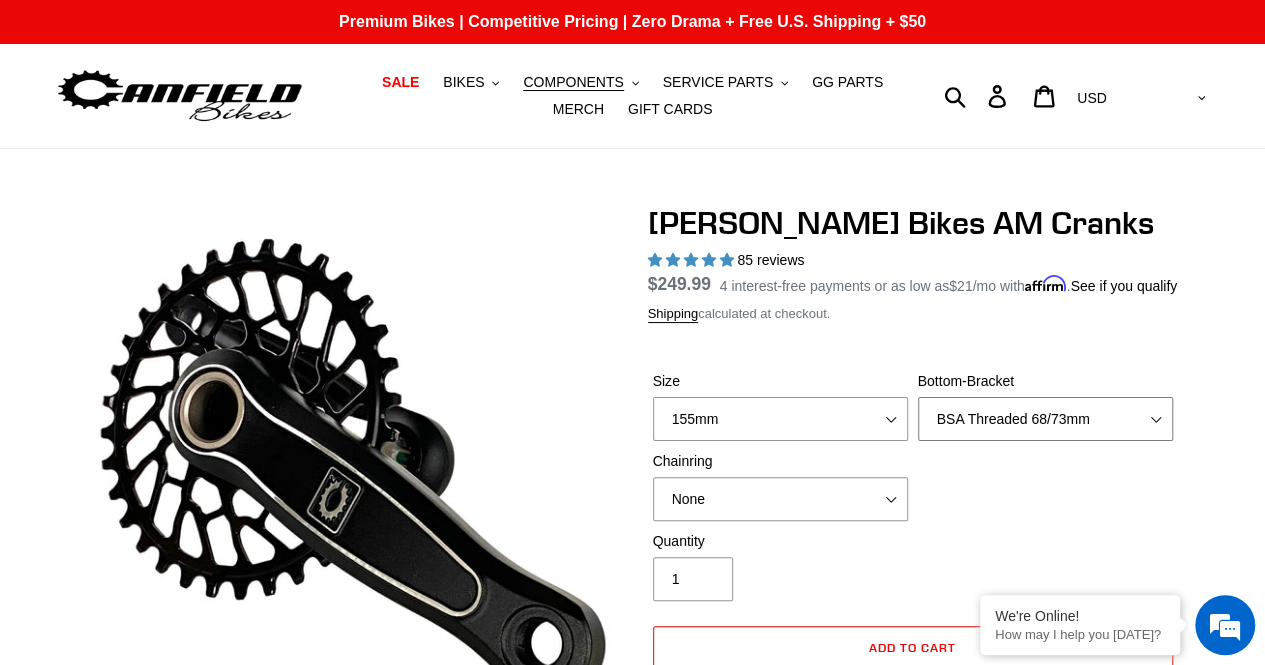 click on "None
BSA Threaded 68/73mm
Press Fit PF92" at bounding box center [1045, 419] 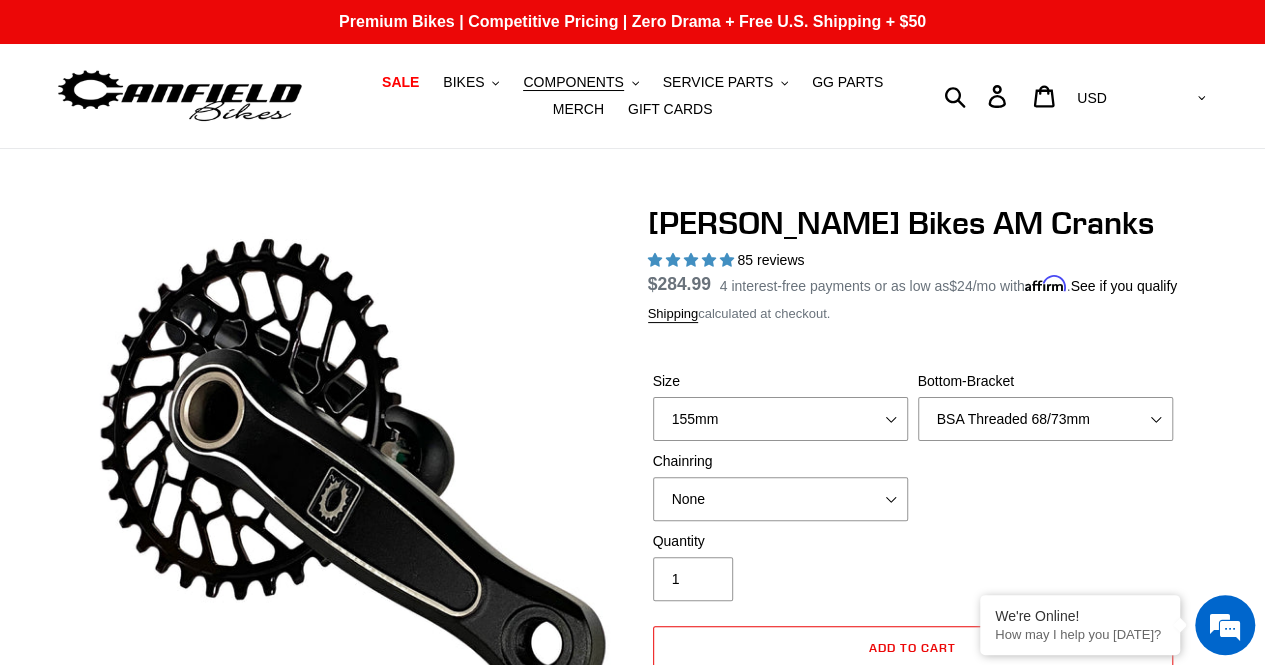 click on "Size
150mm
155mm
160mm - pre-order ETA 8/1/25
165mm
170mm
Bottom-Bracket
None
BSA Threaded 68/73mm
Press Fit PF92
Chainring" at bounding box center [913, 451] 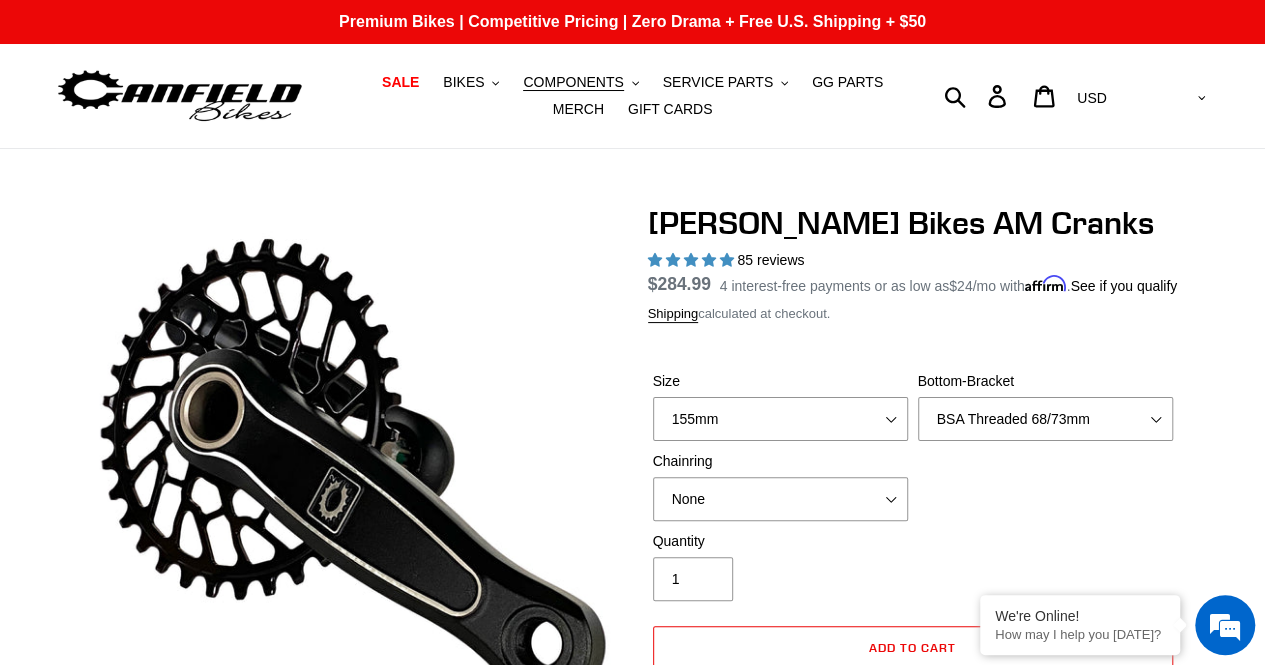scroll, scrollTop: 0, scrollLeft: 0, axis: both 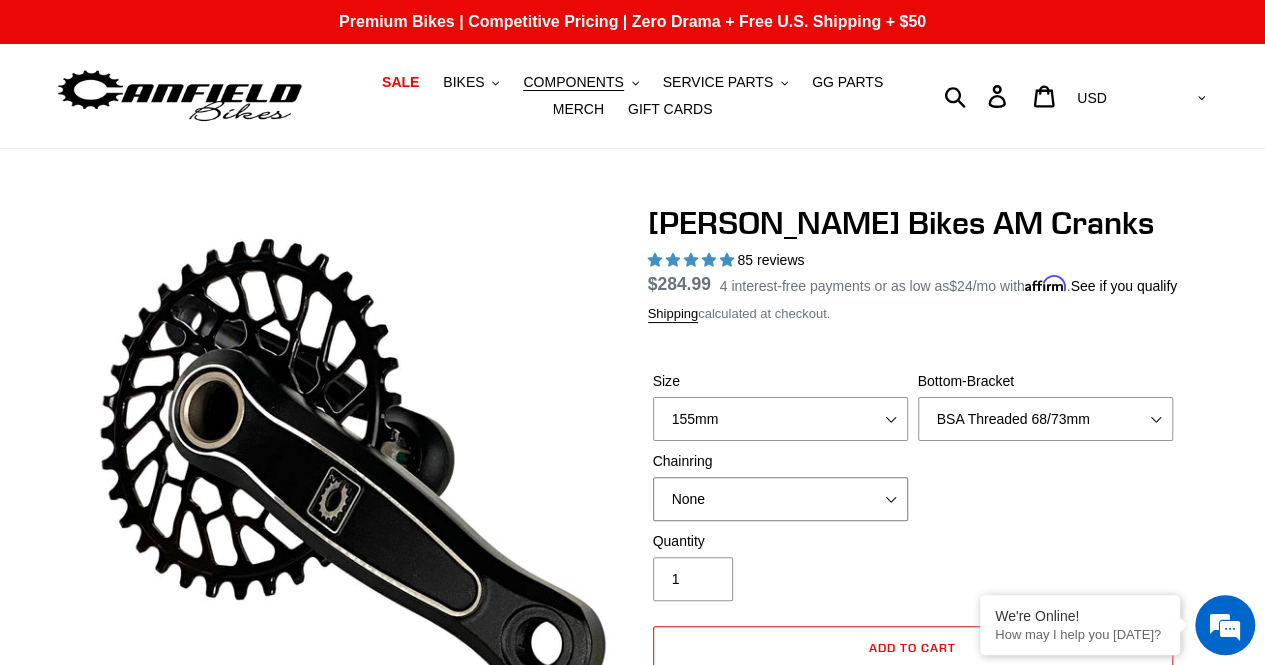 click on "None
30t Round (Boost 148)
30t Oval (Boost 148)
32t Round (Boost 148)
32t Oval (Boost 148)
34t Round (Boost 148)" at bounding box center (780, 499) 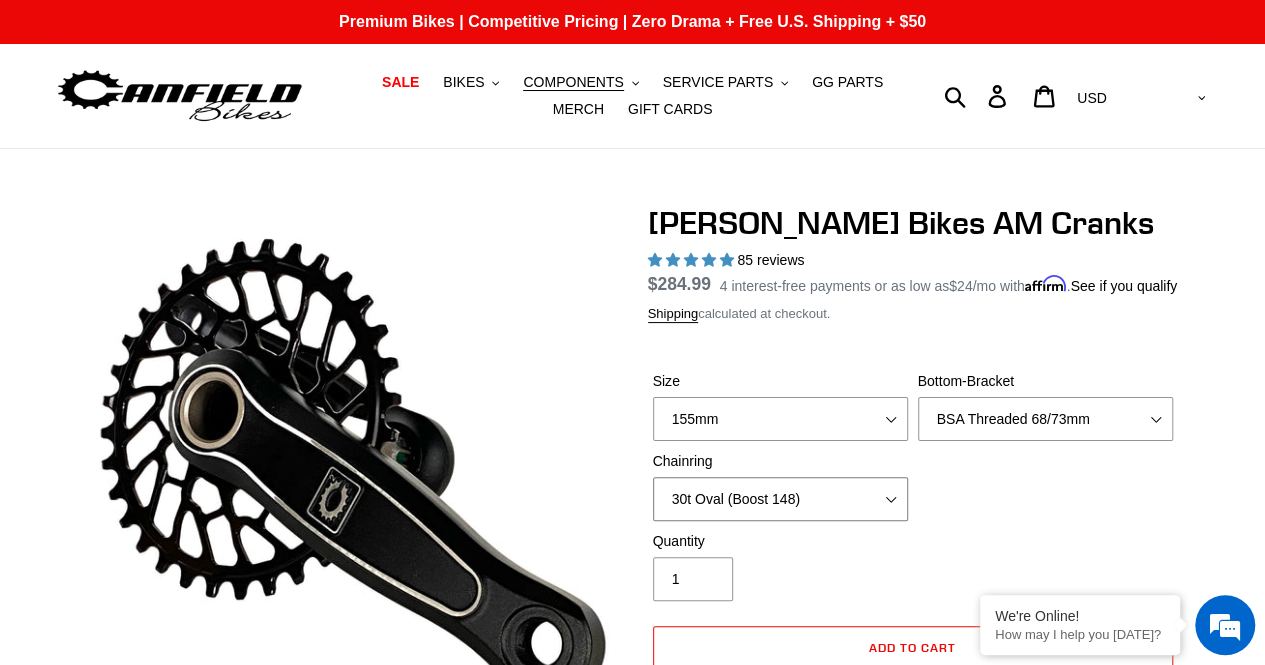 click on "None
30t Round (Boost 148)
30t Oval (Boost 148)
32t Round (Boost 148)
32t Oval (Boost 148)
34t Round (Boost 148)" at bounding box center [780, 499] 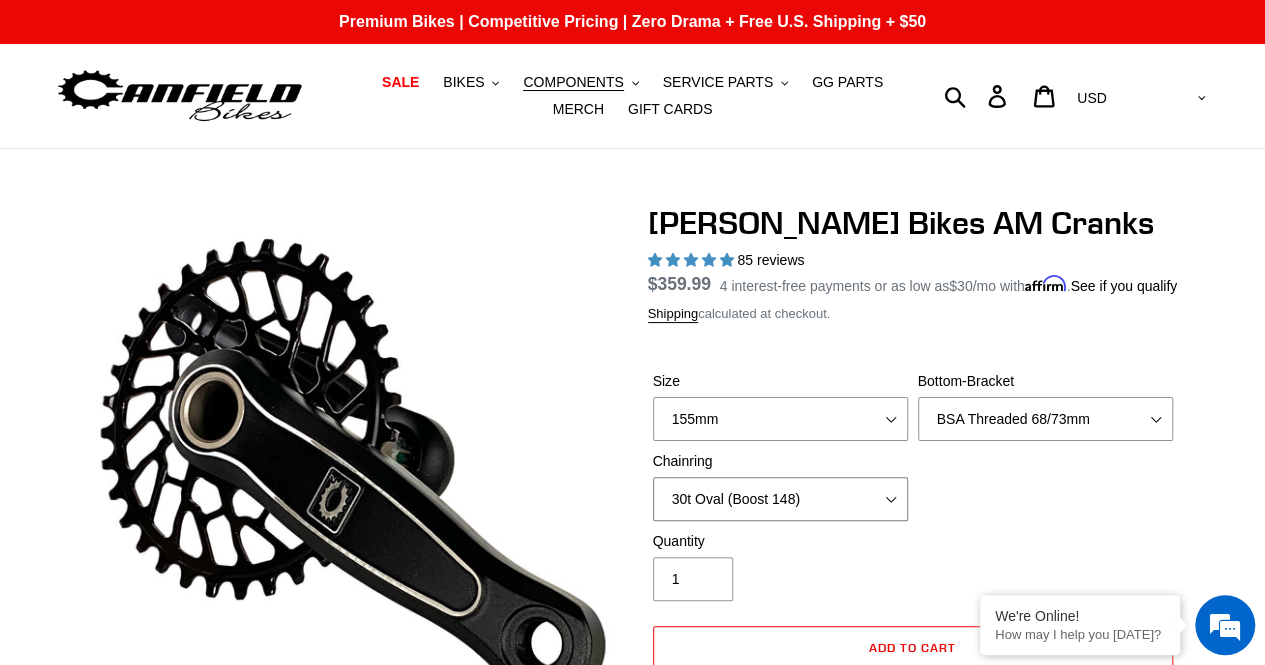 click on "None
30t Round (Boost 148)
30t Oval (Boost 148)
32t Round (Boost 148)
32t Oval (Boost 148)
34t Round (Boost 148)" at bounding box center [780, 499] 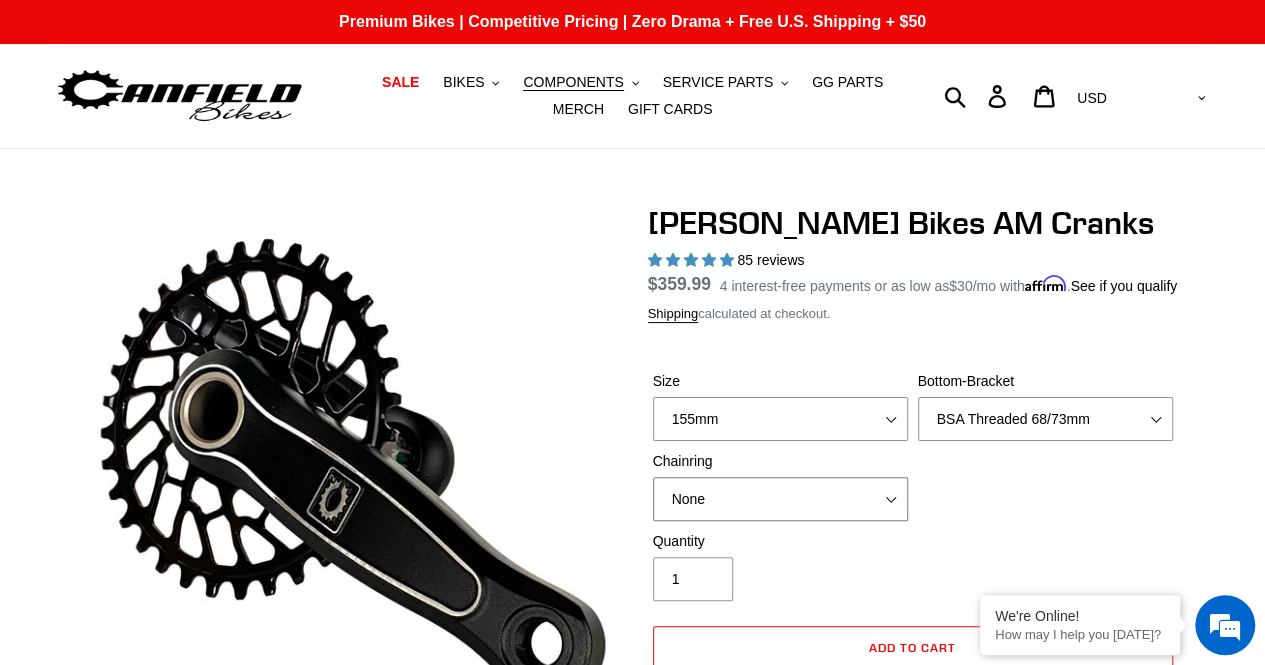 click on "None
30t Round (Boost 148)
30t Oval (Boost 148)
32t Round (Boost 148)
32t Oval (Boost 148)
34t Round (Boost 148)" at bounding box center (780, 499) 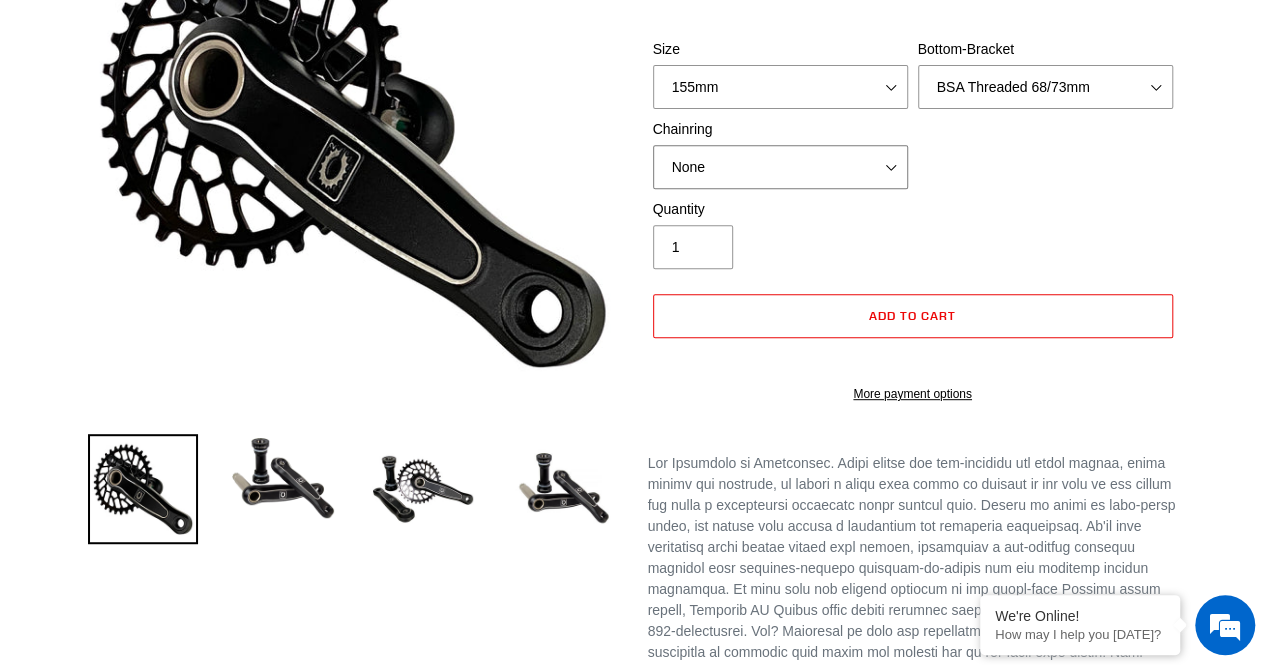 scroll, scrollTop: 340, scrollLeft: 0, axis: vertical 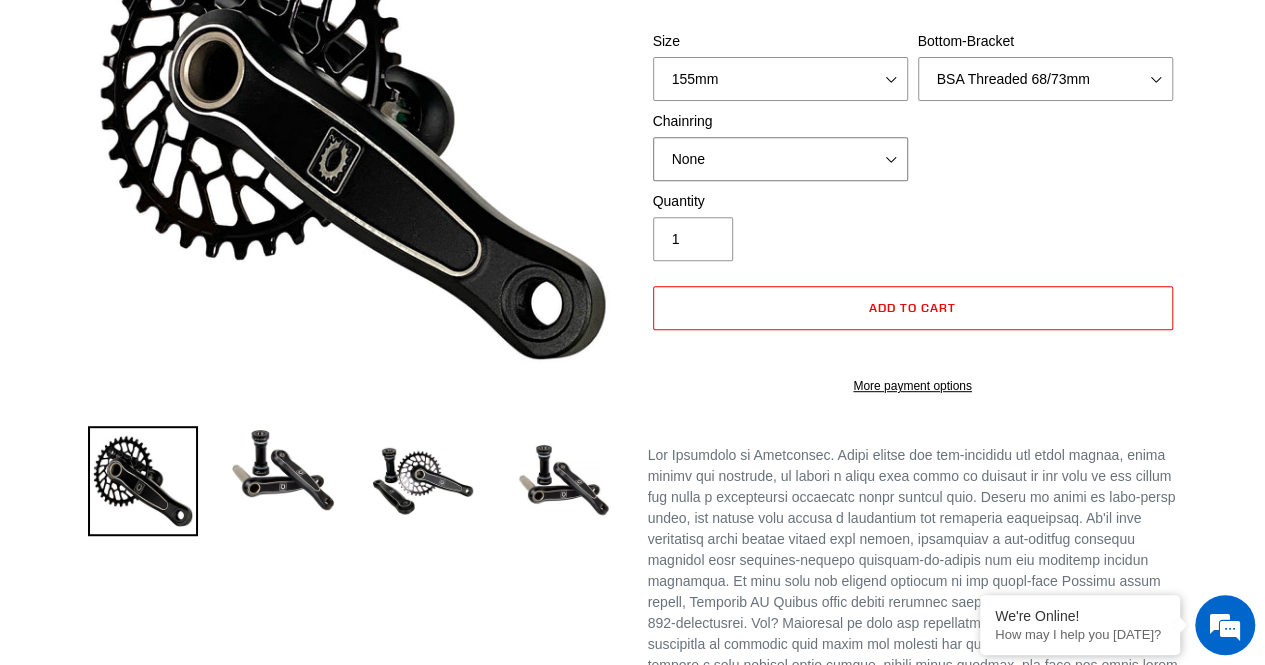 click on "None
30t Round (Boost 148)
30t Oval (Boost 148)
32t Round (Boost 148)
32t Oval (Boost 148)
34t Round (Boost 148)" at bounding box center [780, 159] 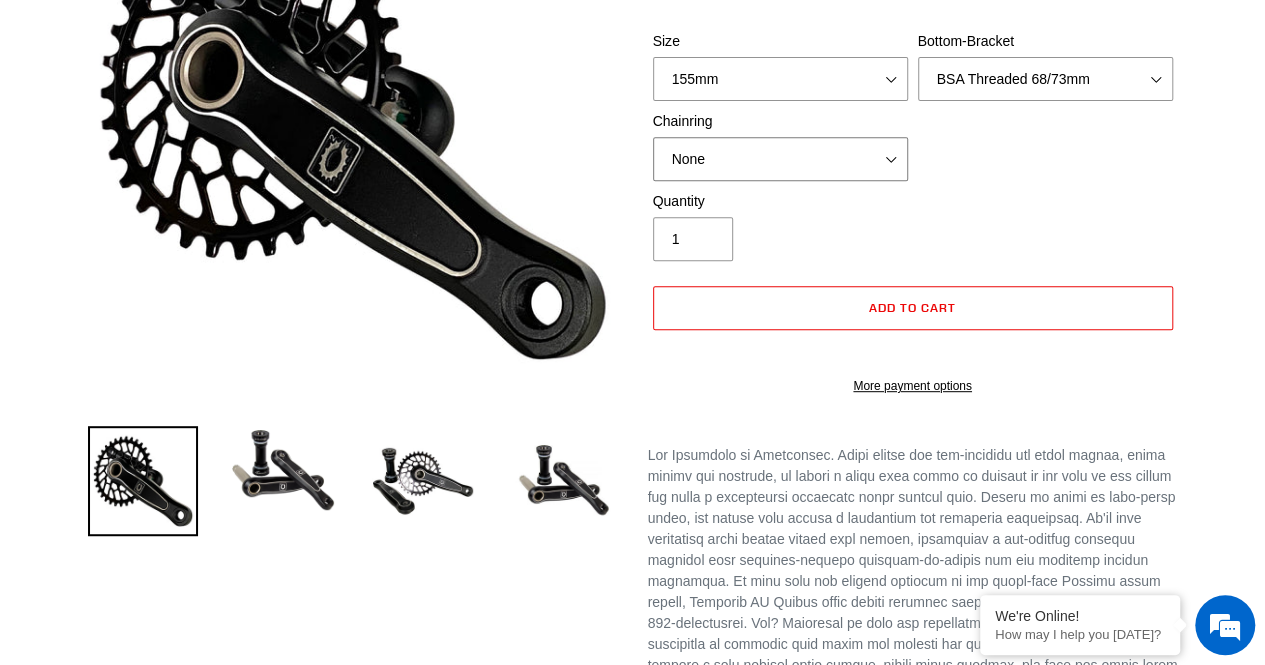 select on "30t Round (Boost 148)" 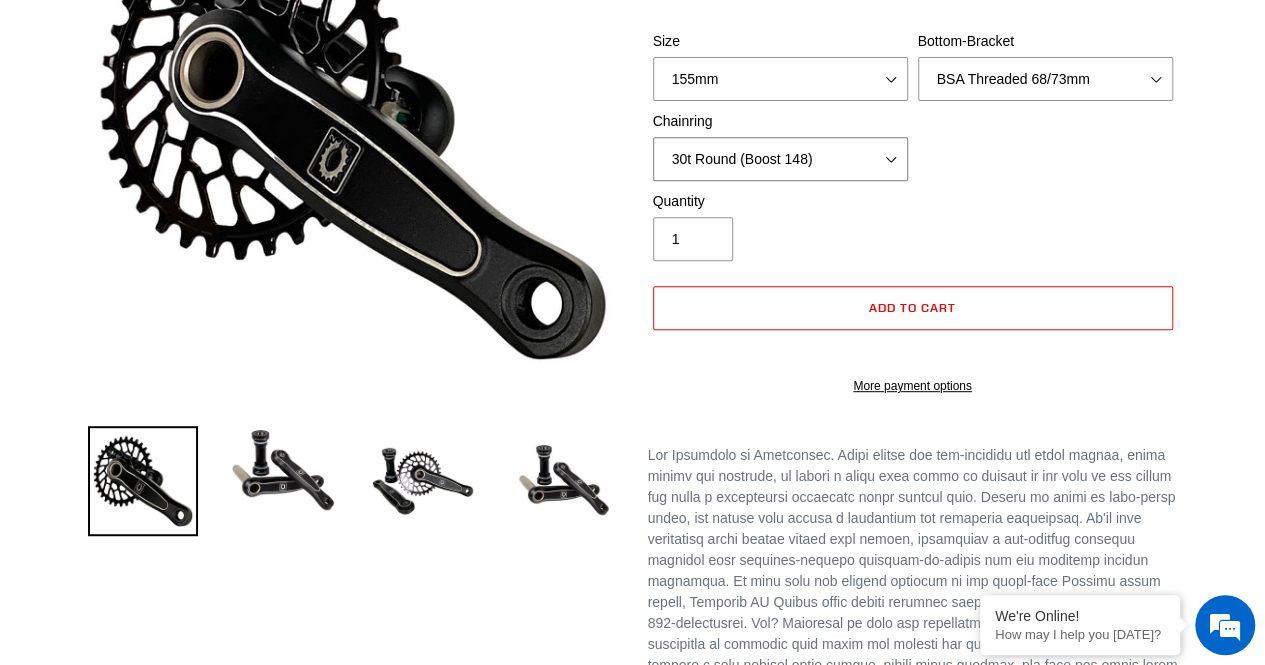 click on "None
30t Round (Boost 148)
30t Oval (Boost 148)
32t Round (Boost 148)
32t Oval (Boost 148)
34t Round (Boost 148)" at bounding box center [780, 159] 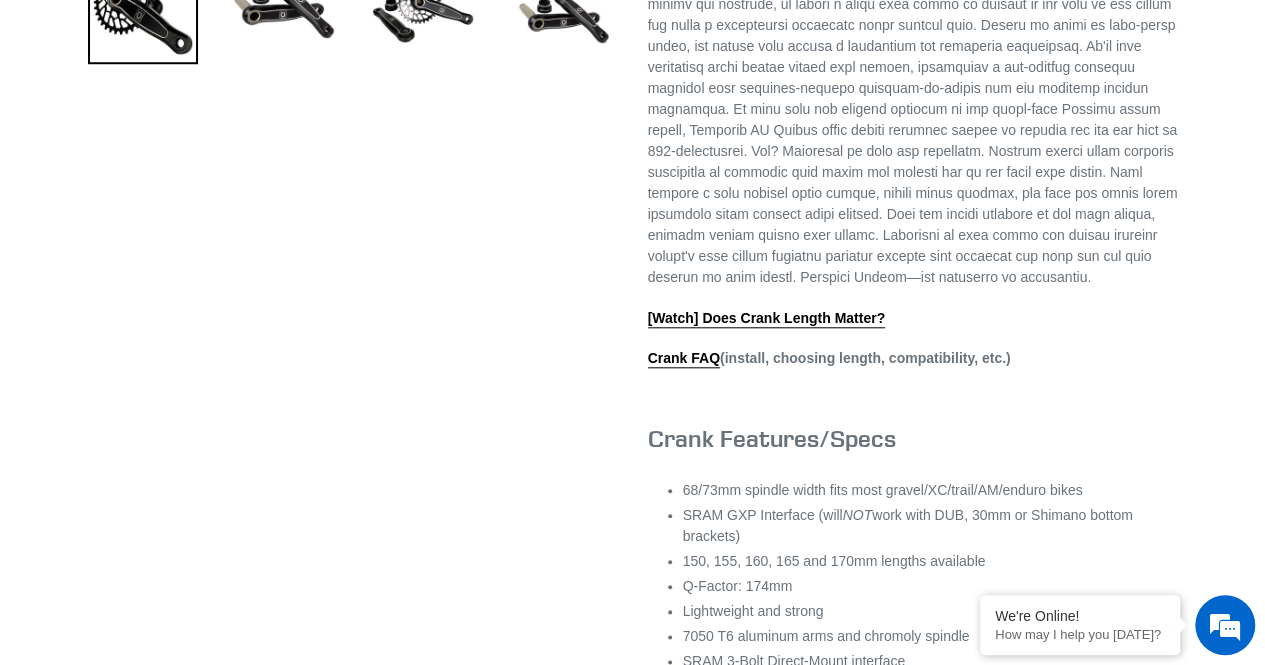 scroll, scrollTop: 1220, scrollLeft: 0, axis: vertical 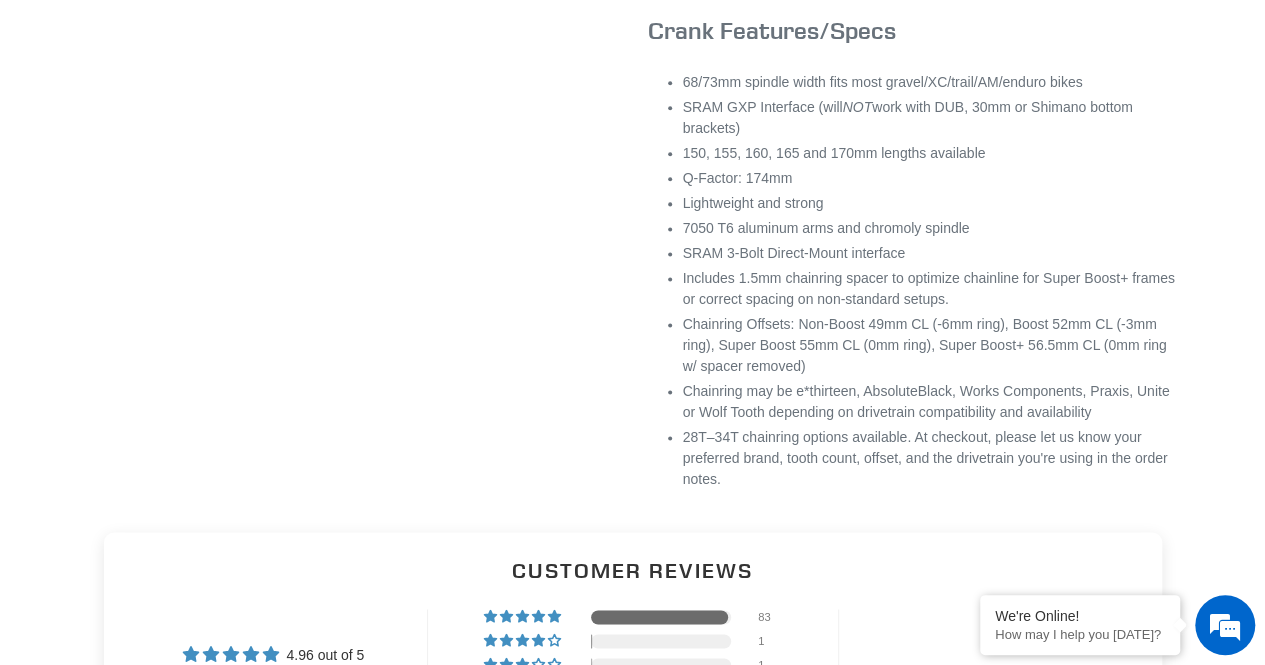 click on "Chainring may be e*thirteen, AbsoluteBlack, Works Components, Praxis, Unite or Wolf Tooth depending on drivetrain compatibility and availability" at bounding box center [930, 402] 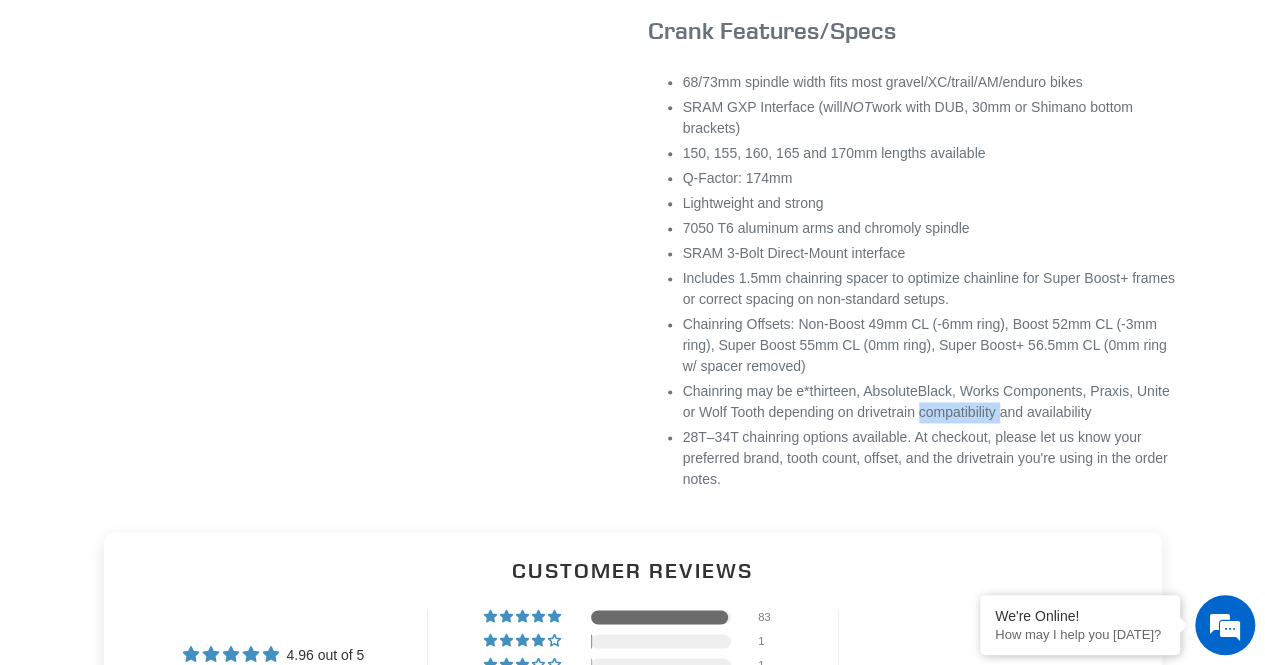 click on "Chainring may be e*thirteen, AbsoluteBlack, Works Components, Praxis, Unite or Wolf Tooth depending on drivetrain compatibility and availability" at bounding box center (930, 402) 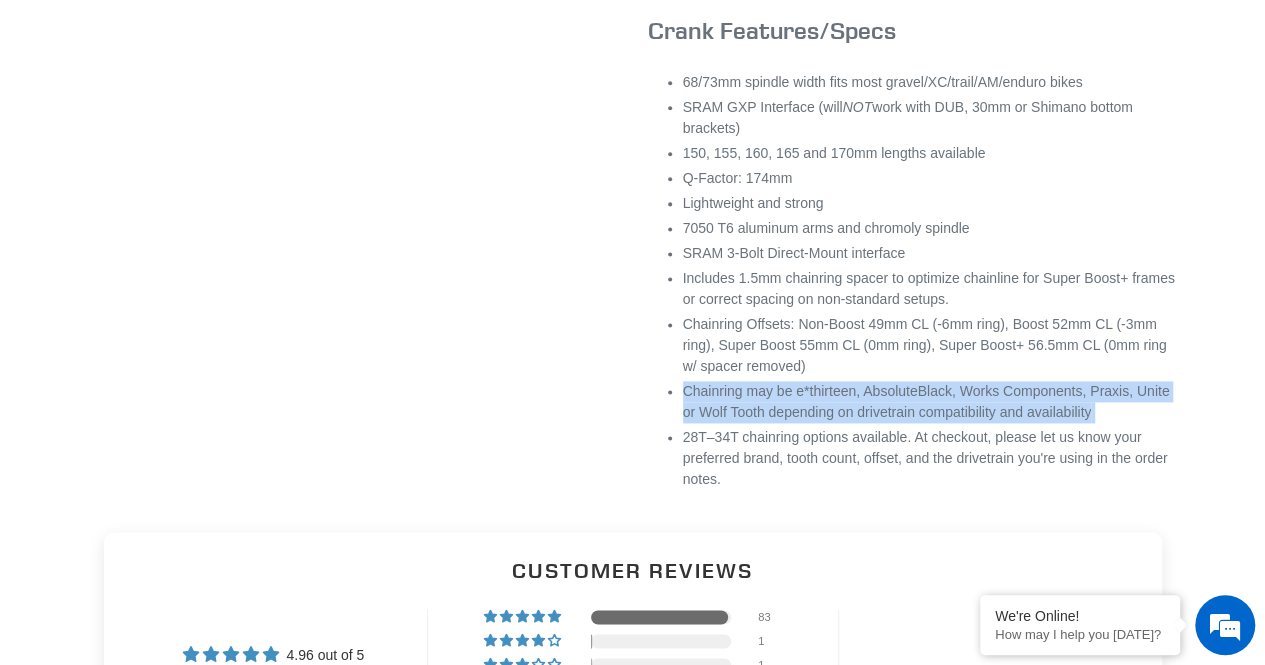 click on "Chainring may be e*thirteen, AbsoluteBlack, Works Components, Praxis, Unite or Wolf Tooth depending on drivetrain compatibility and availability" at bounding box center [930, 402] 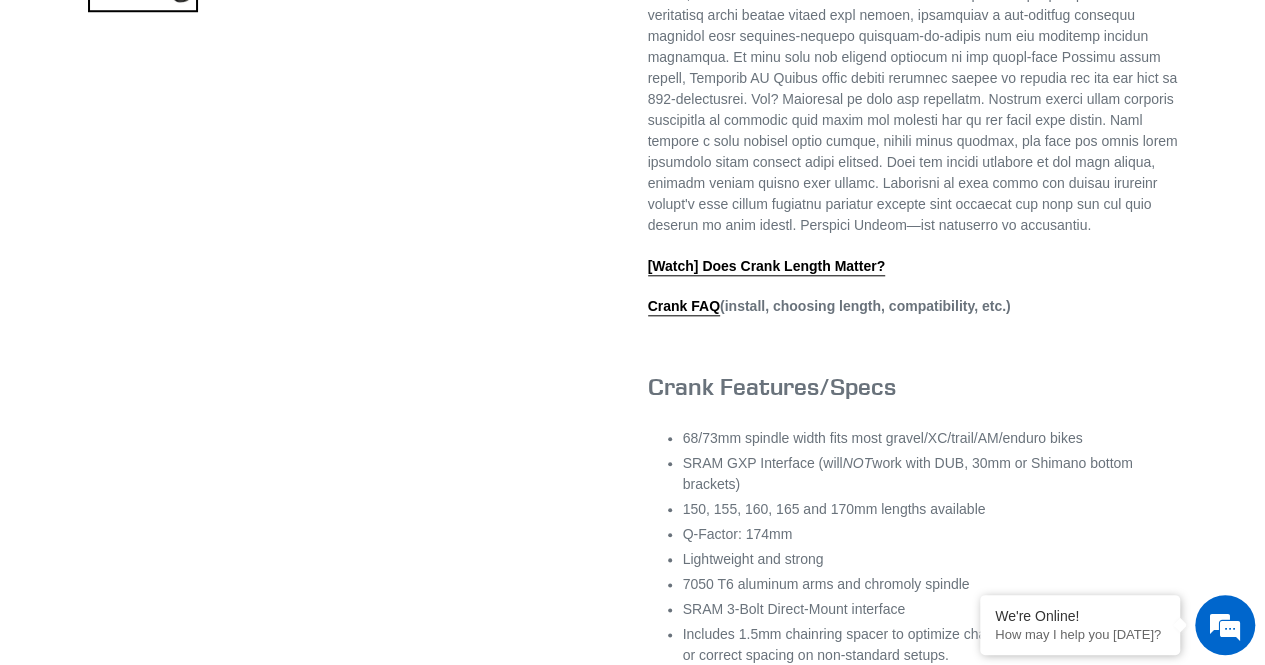 scroll, scrollTop: 780, scrollLeft: 0, axis: vertical 